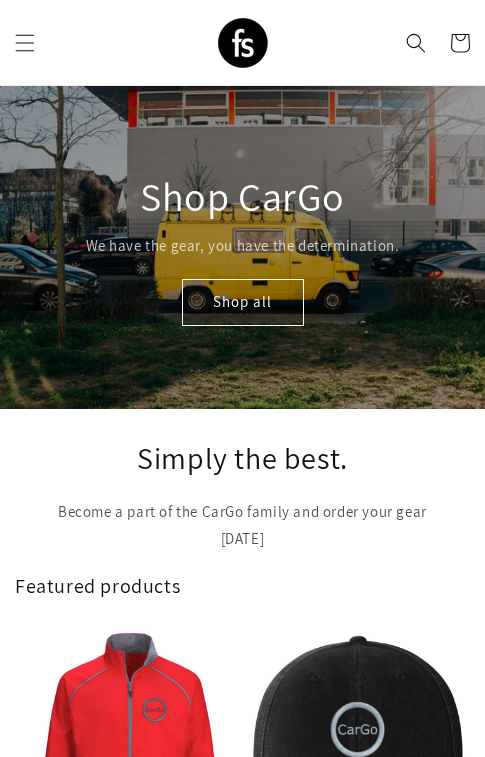 scroll, scrollTop: 0, scrollLeft: 0, axis: both 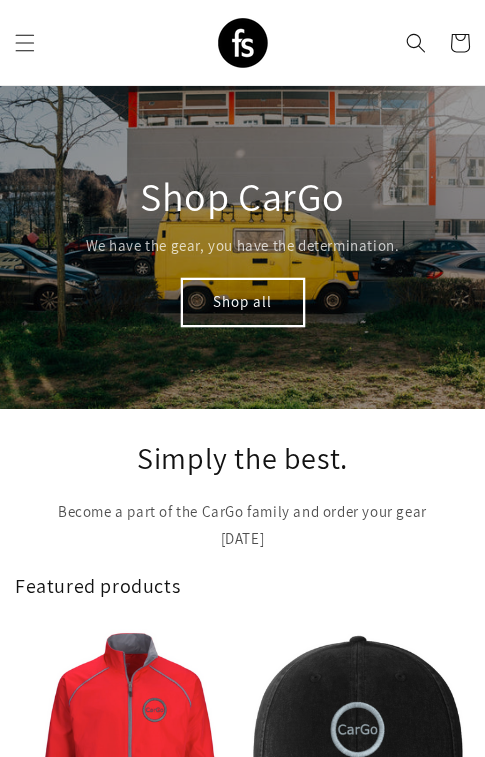 click on "Shop all" at bounding box center (243, 302) 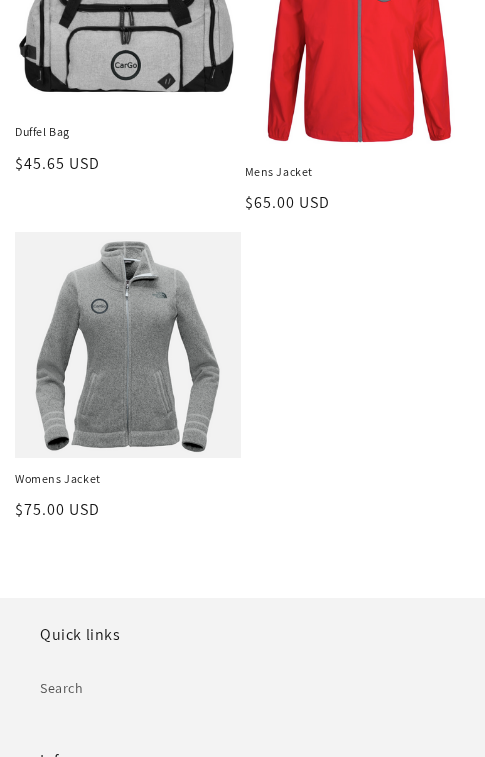 scroll, scrollTop: 659, scrollLeft: 0, axis: vertical 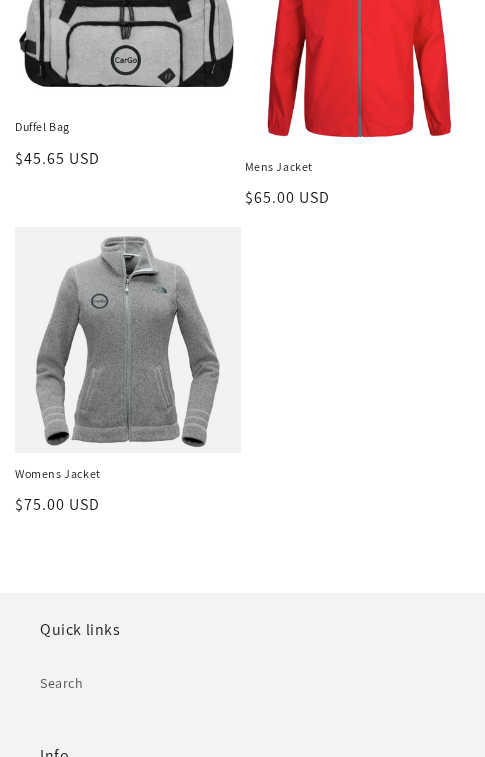 click on "Womens Jacket" at bounding box center [128, 474] 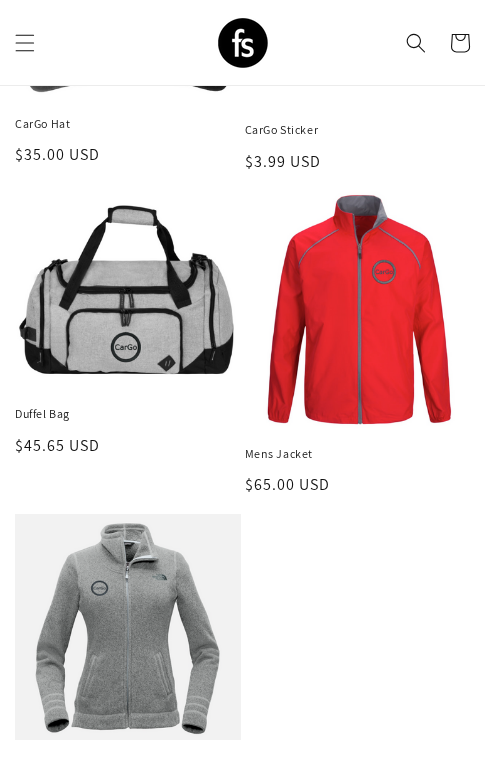 scroll, scrollTop: 344, scrollLeft: 0, axis: vertical 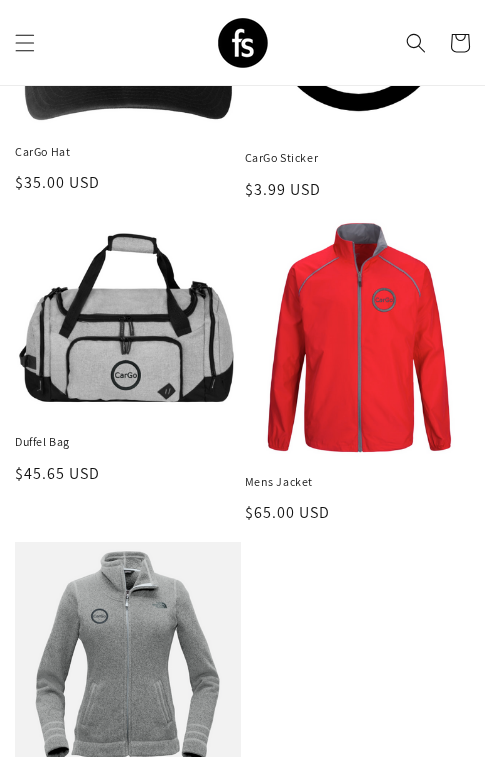 click on "Mens Jacket" at bounding box center (358, 482) 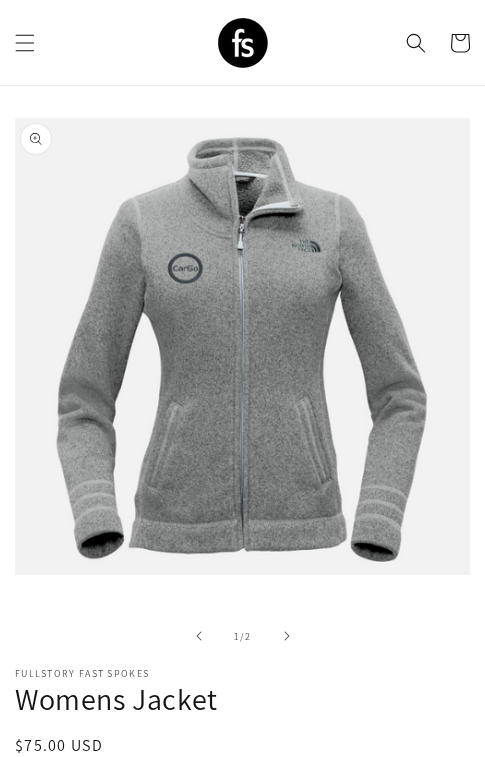 scroll, scrollTop: 247, scrollLeft: 0, axis: vertical 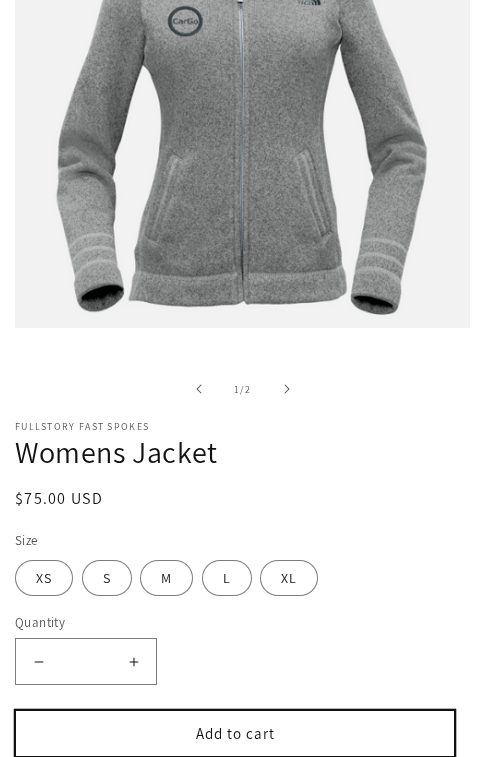 click on "Add to cart" at bounding box center (235, 733) 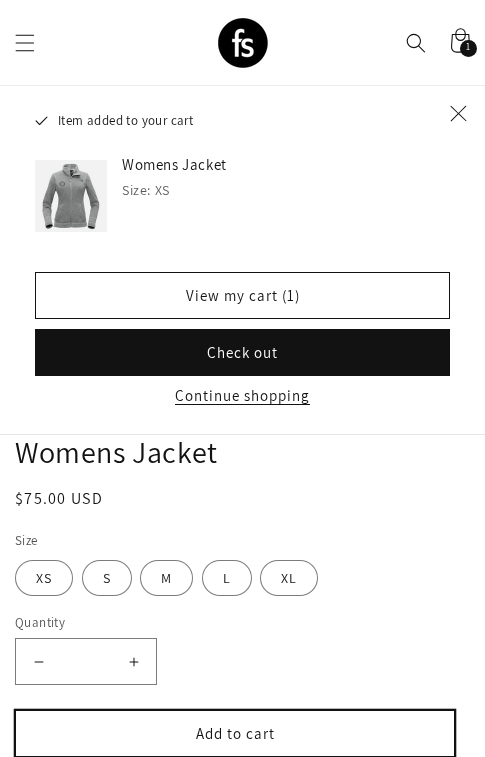 click on "Add to cart" at bounding box center (235, 733) 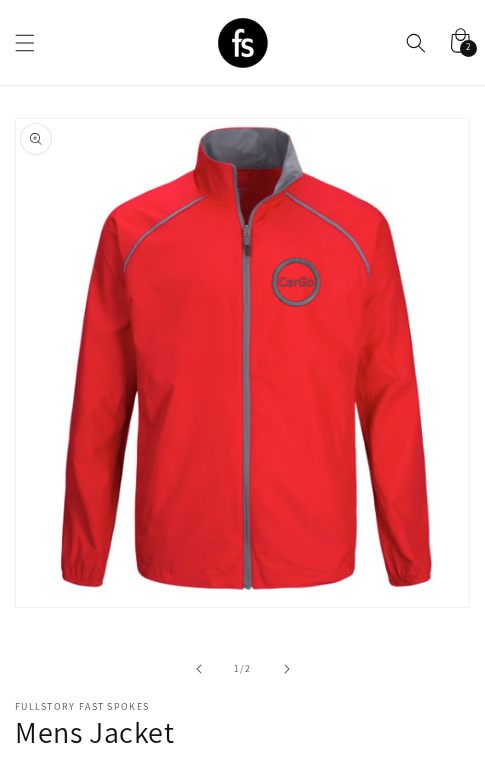 scroll, scrollTop: 280, scrollLeft: 0, axis: vertical 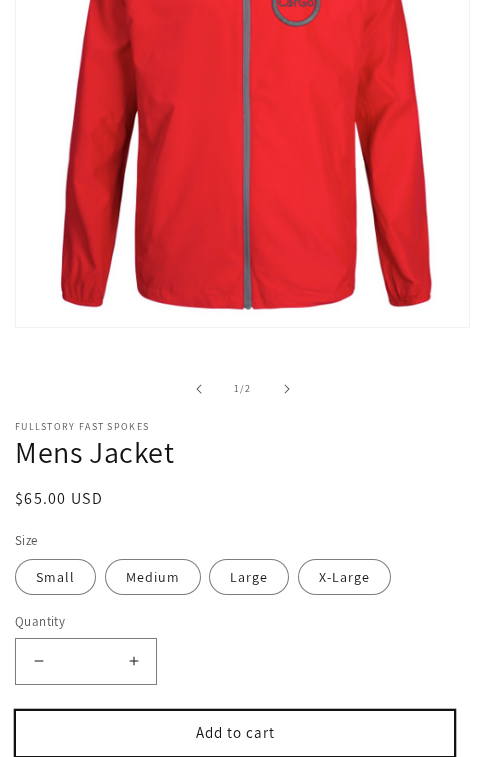 click on "Add to cart" at bounding box center [235, 733] 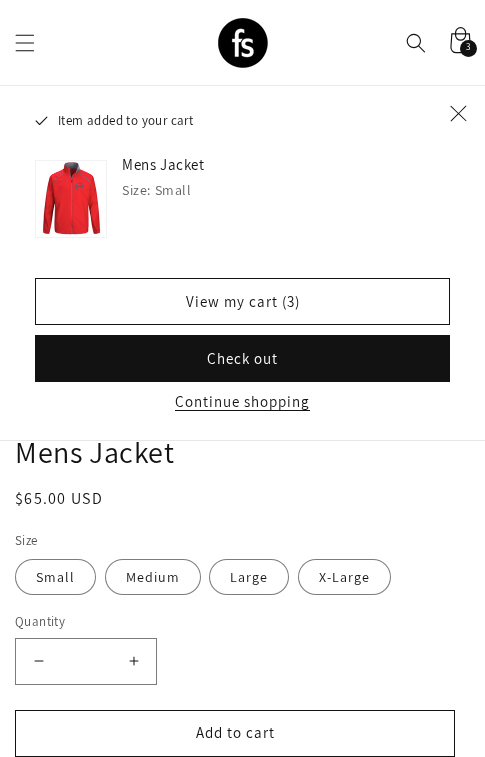click 